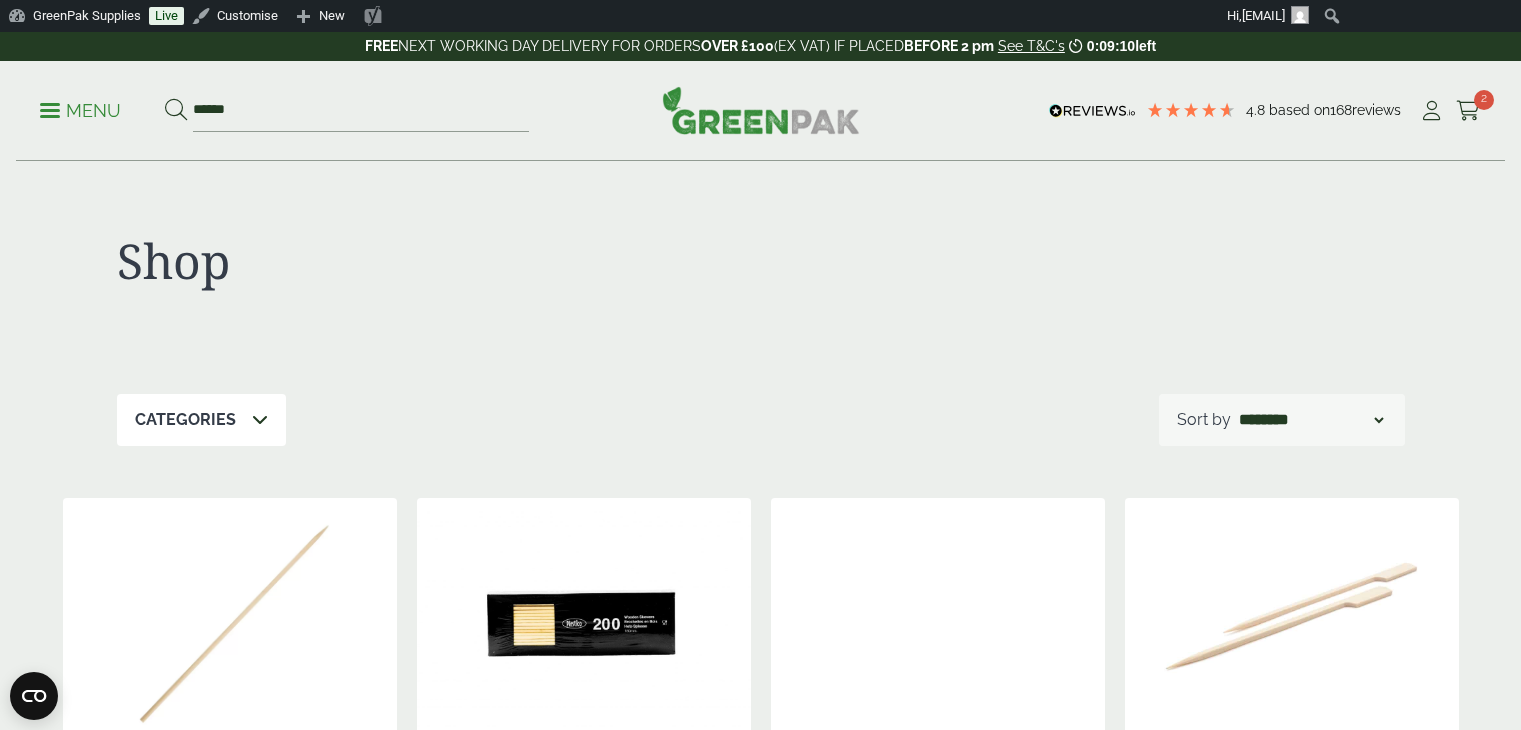 scroll, scrollTop: 1000, scrollLeft: 0, axis: vertical 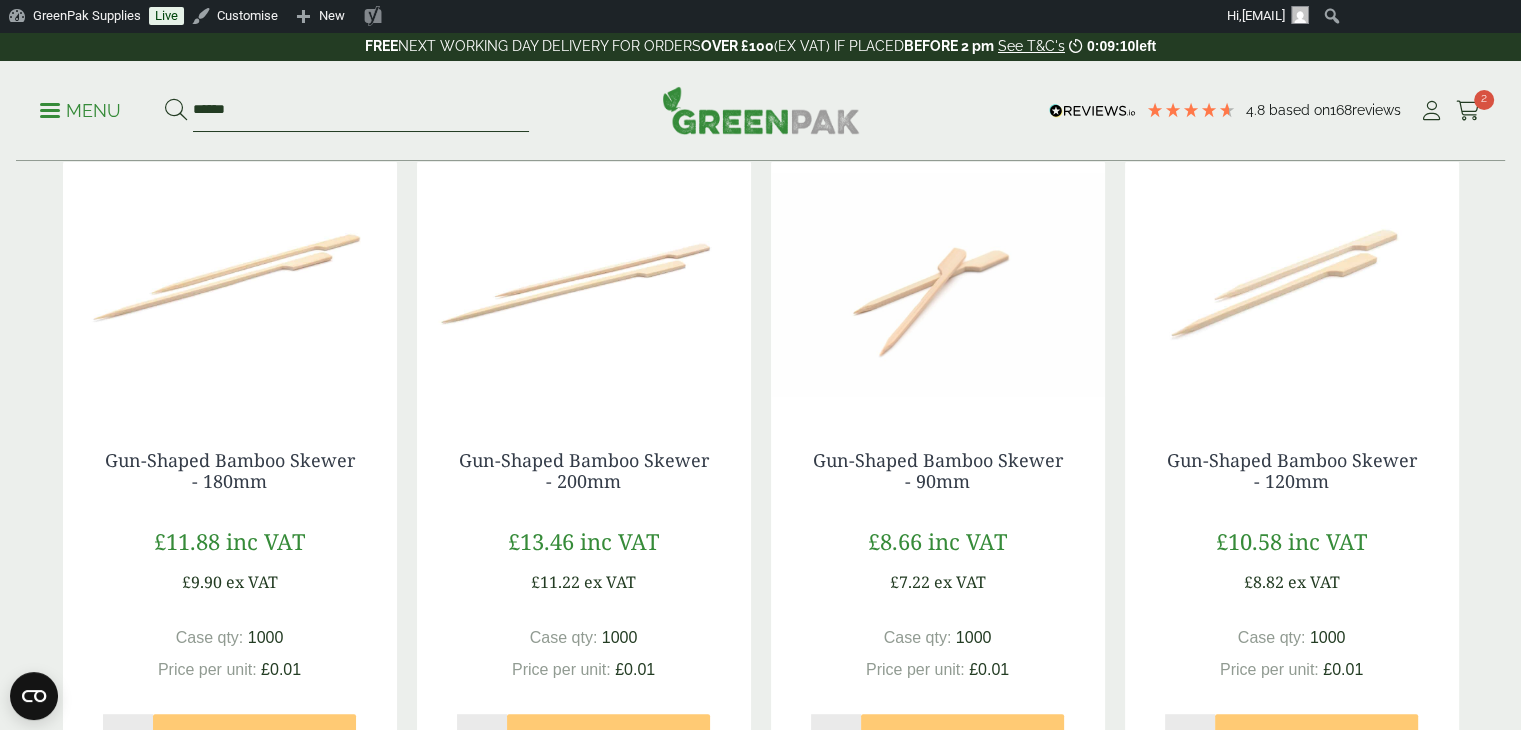 click on "******" at bounding box center [361, 111] 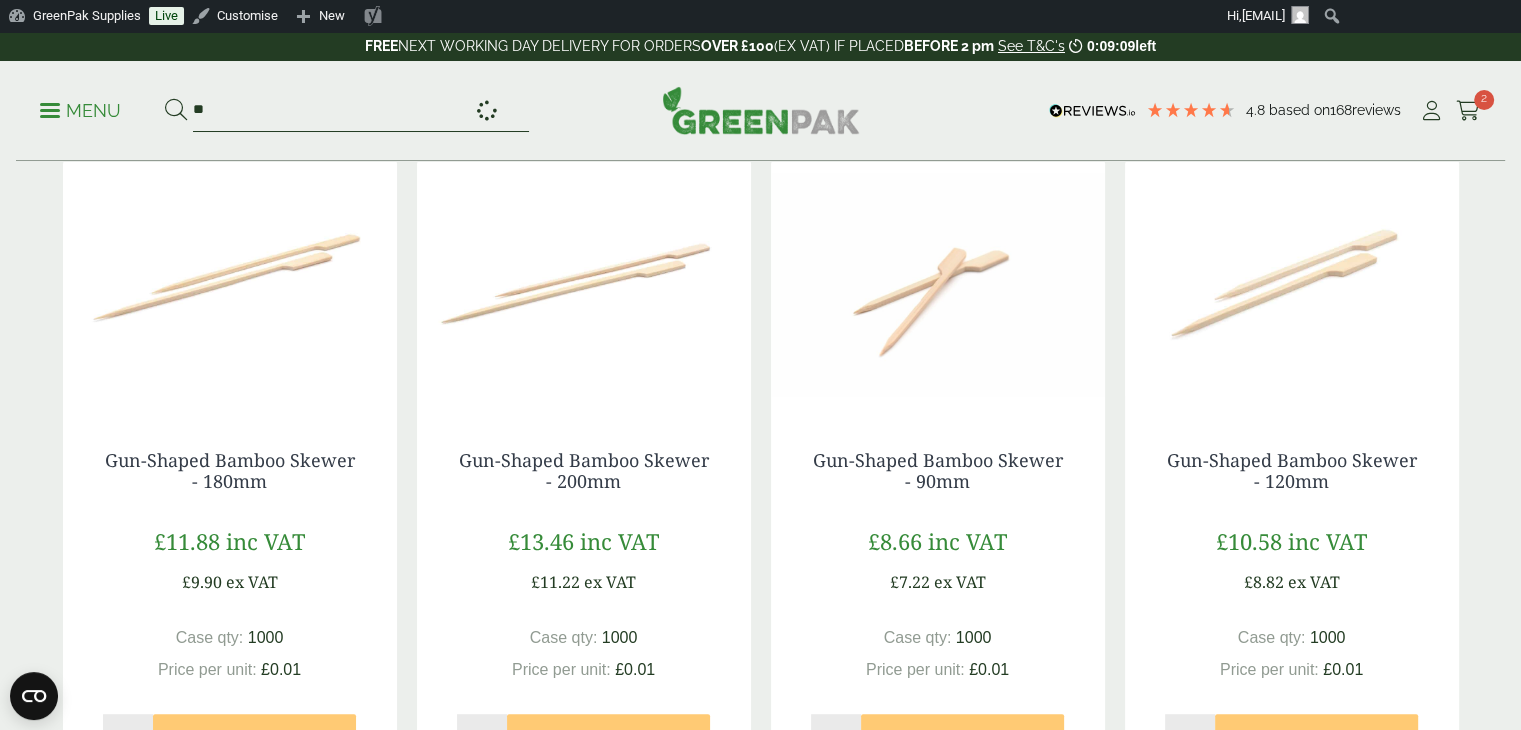 type on "*" 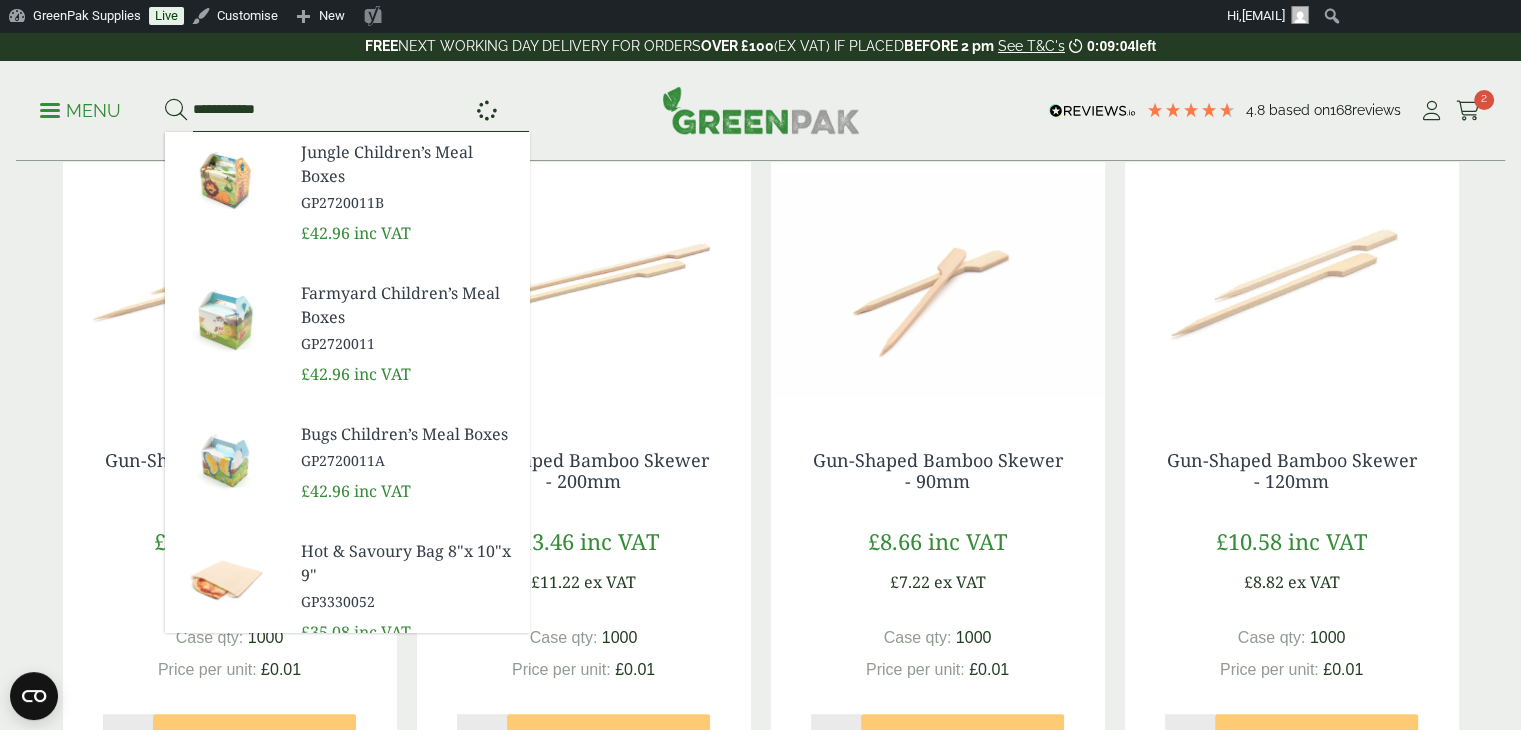 type on "**********" 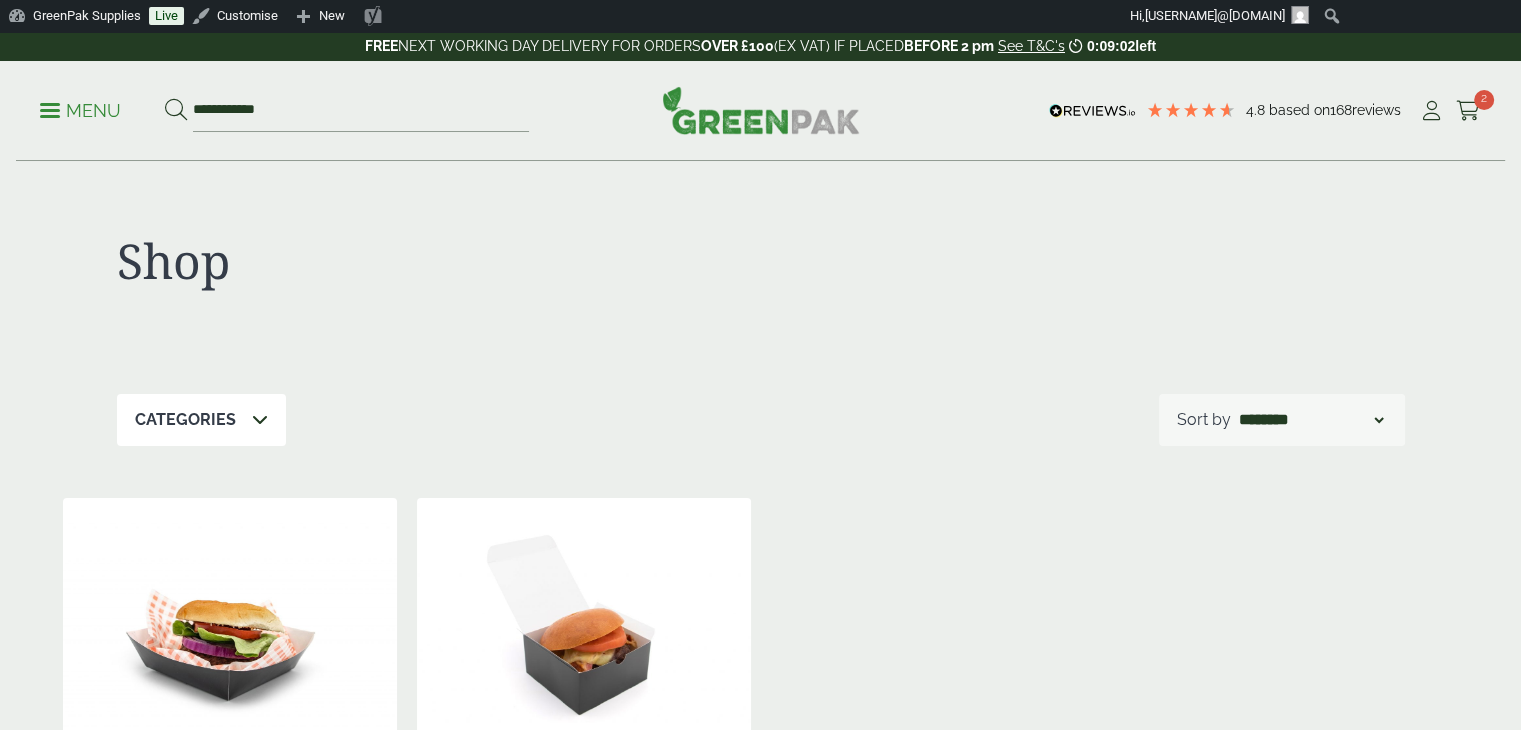 scroll, scrollTop: 400, scrollLeft: 0, axis: vertical 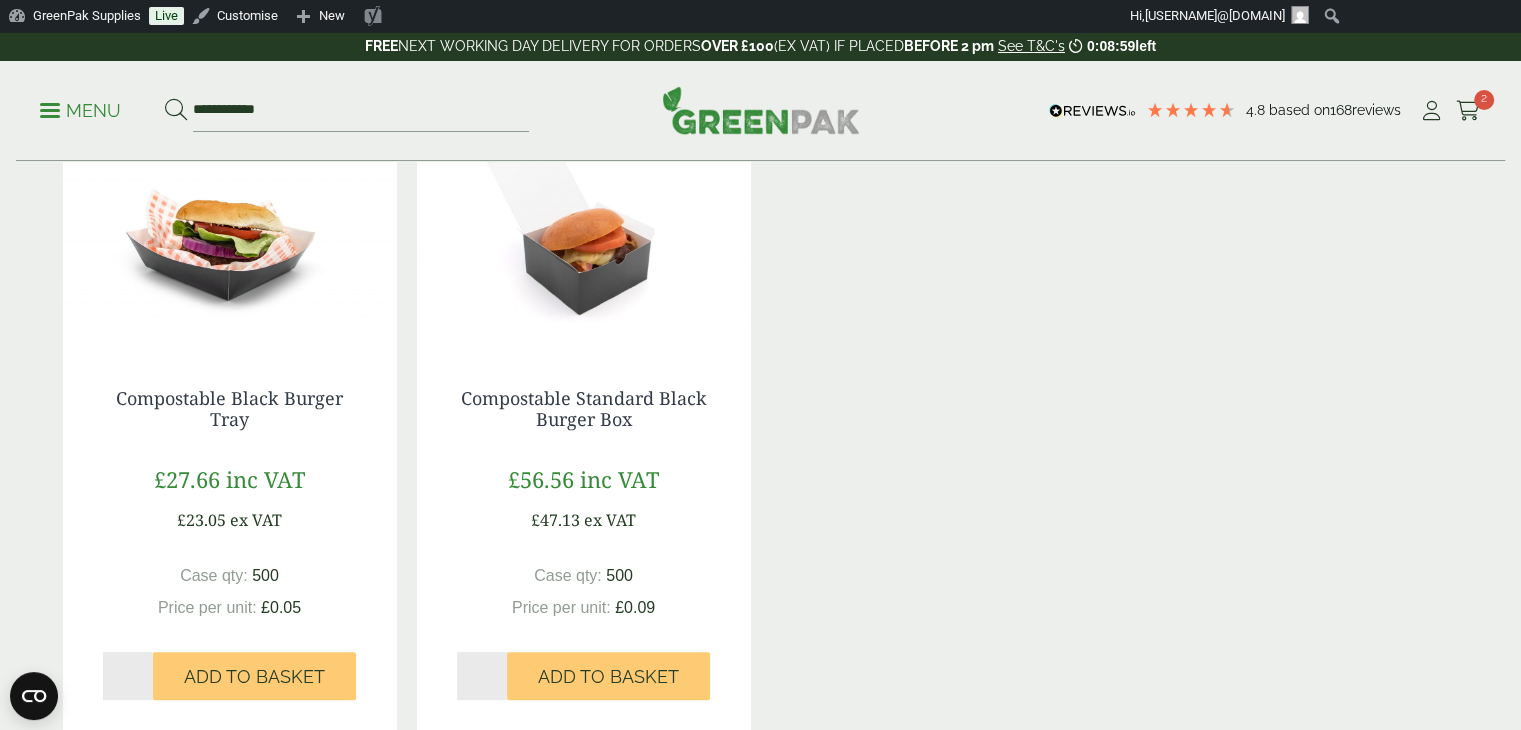 click at bounding box center (584, 223) 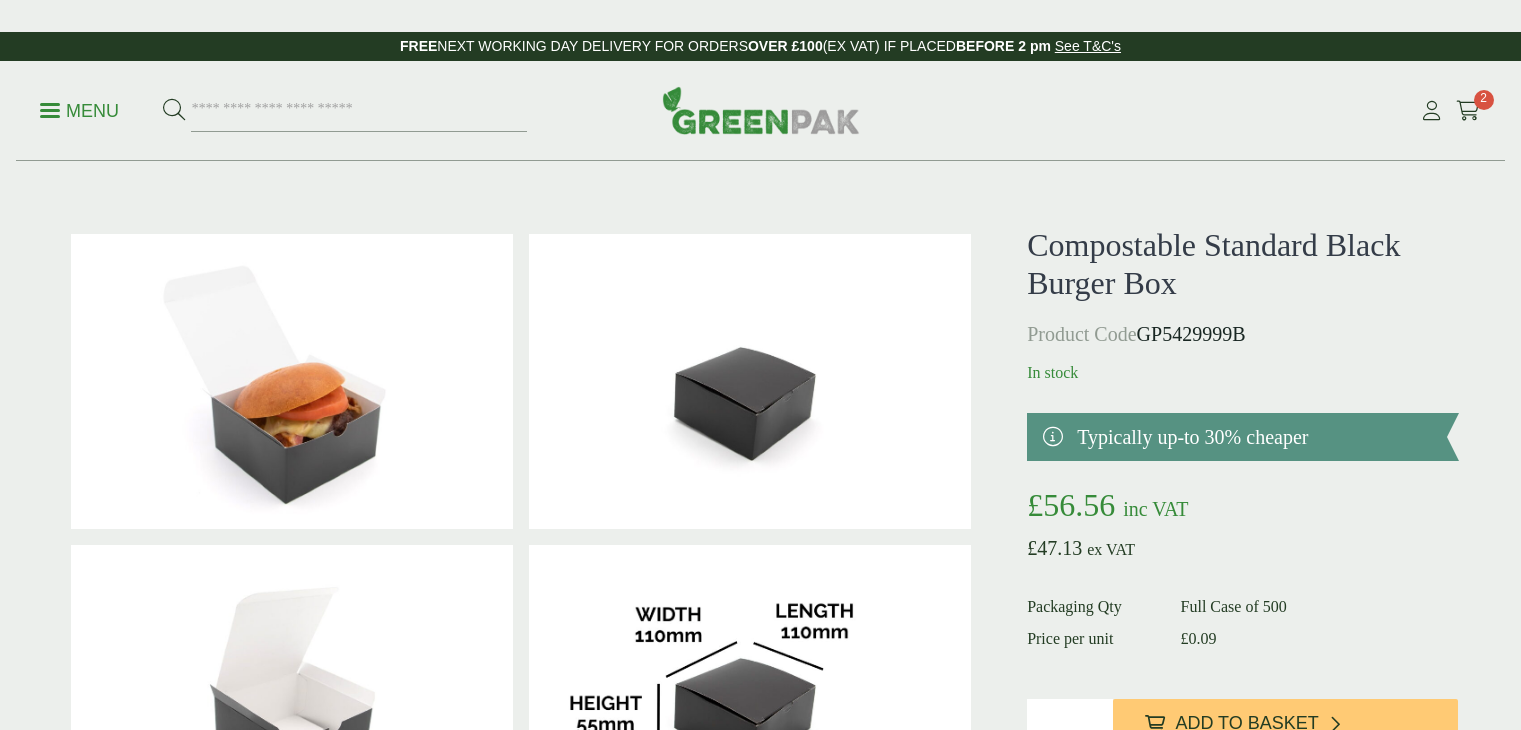 scroll, scrollTop: 0, scrollLeft: 0, axis: both 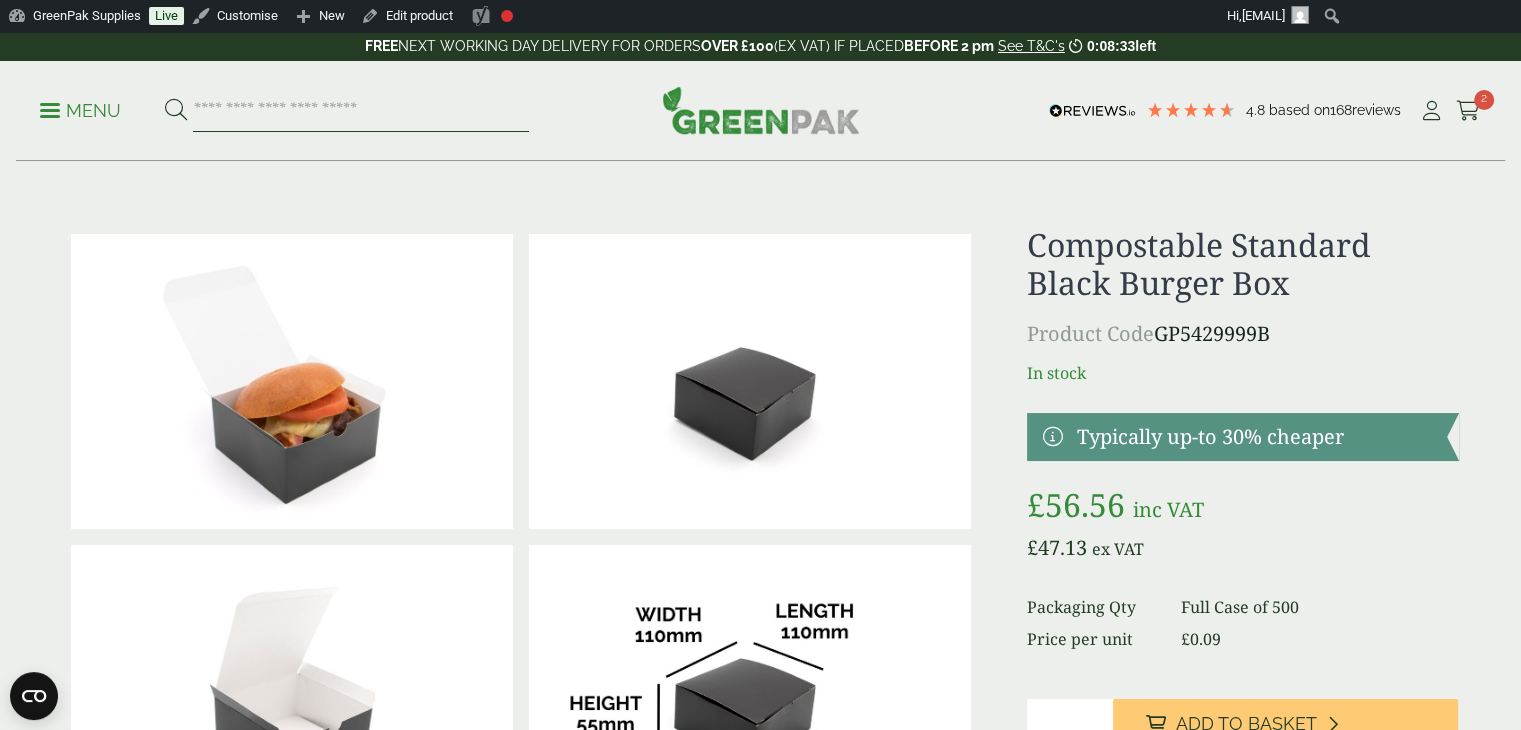 click at bounding box center [361, 111] 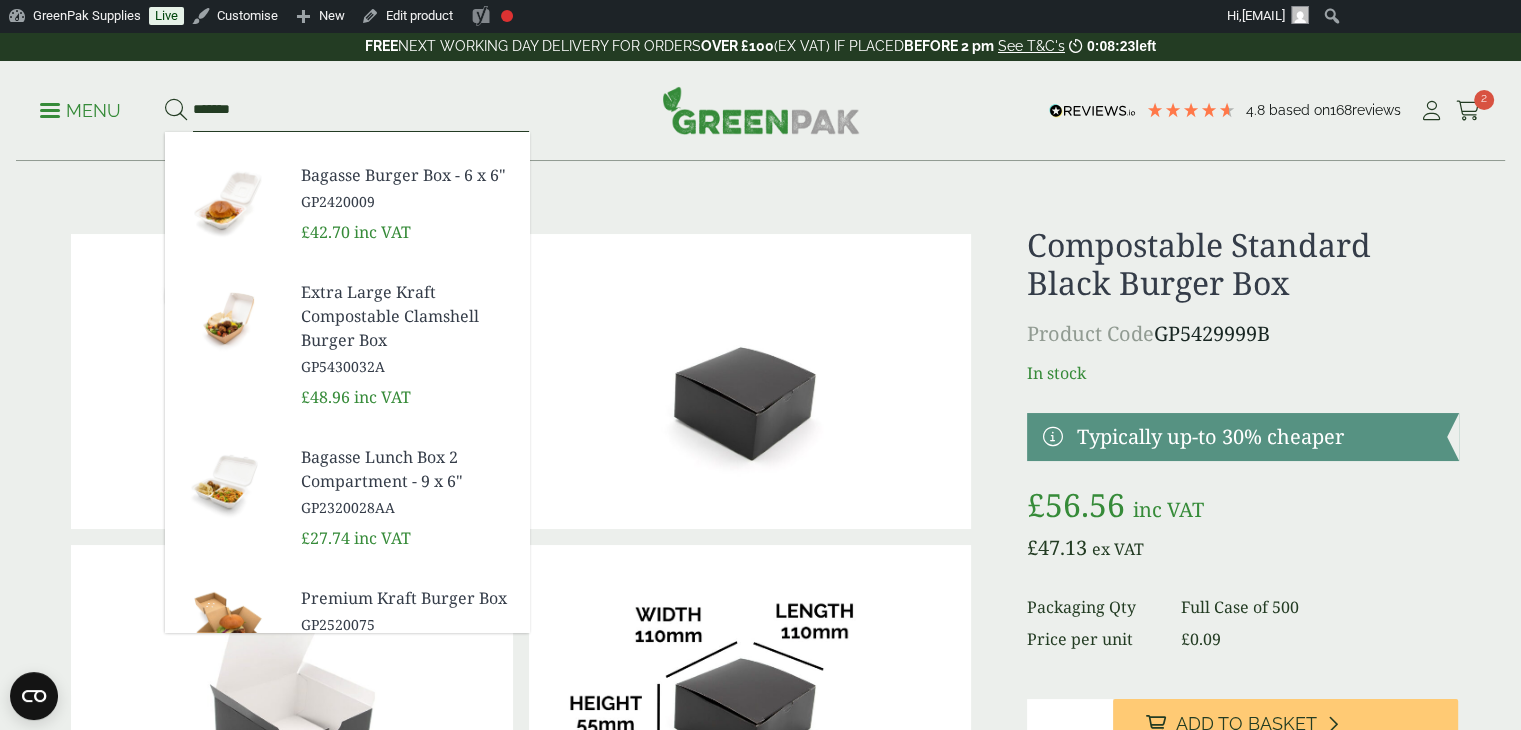 scroll, scrollTop: 700, scrollLeft: 0, axis: vertical 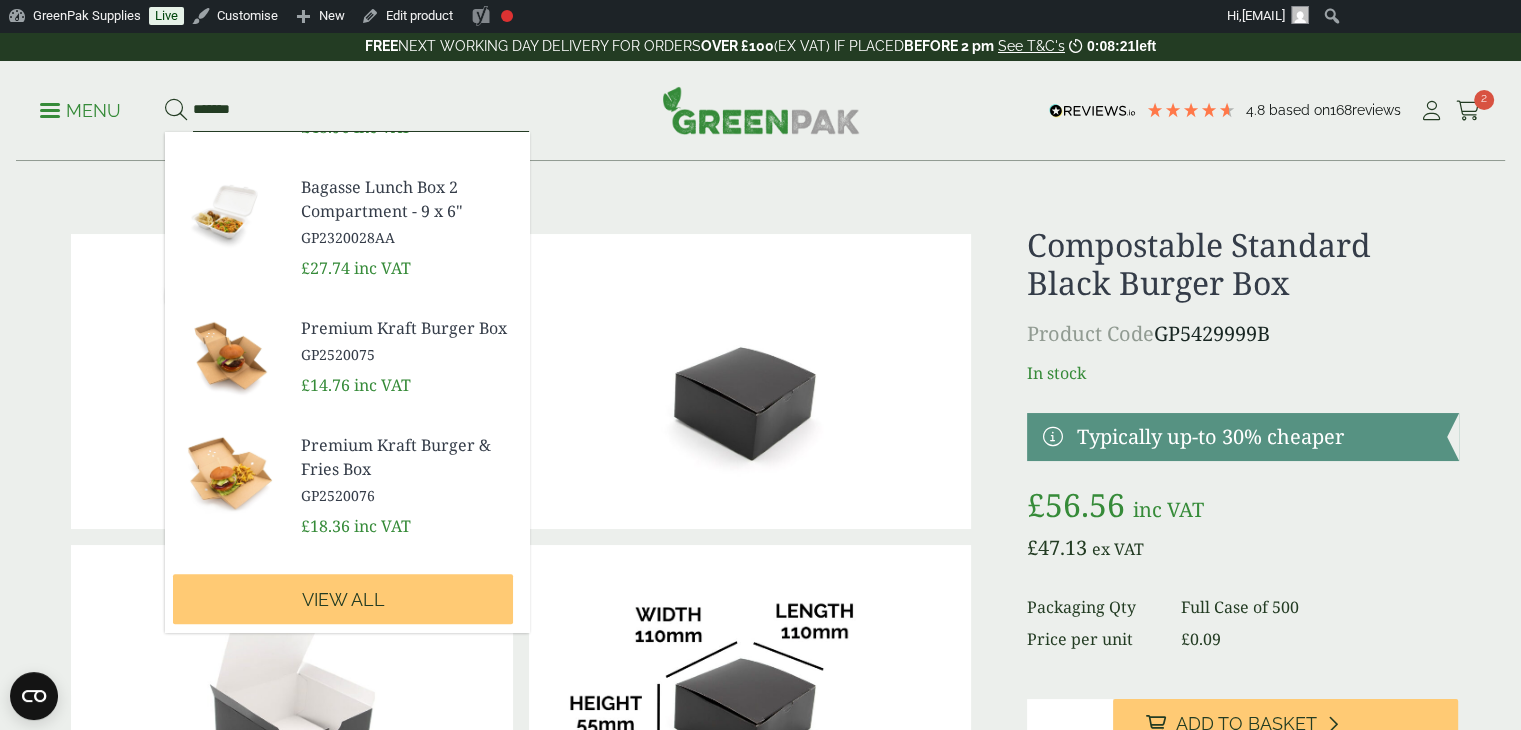 type on "******" 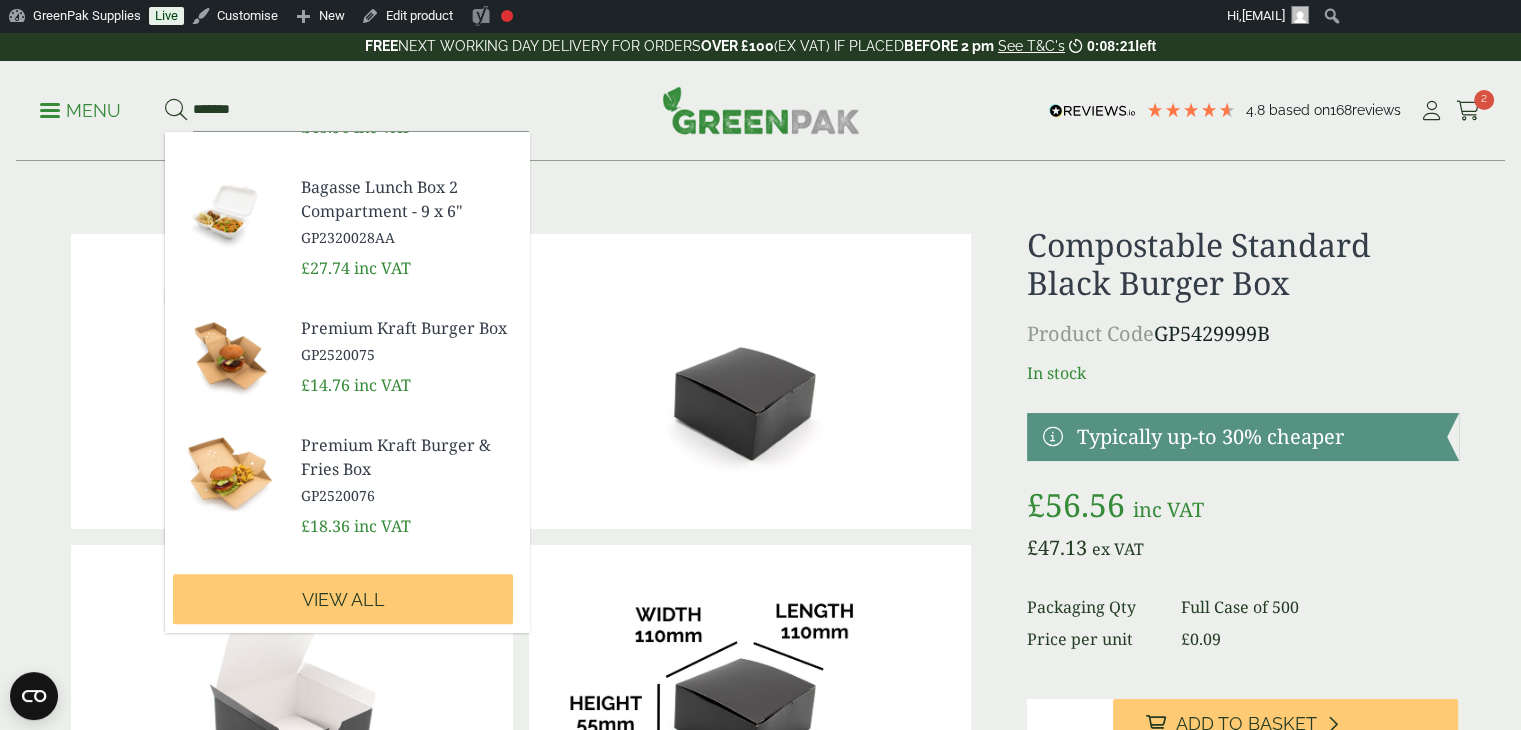 click at bounding box center [225, 473] 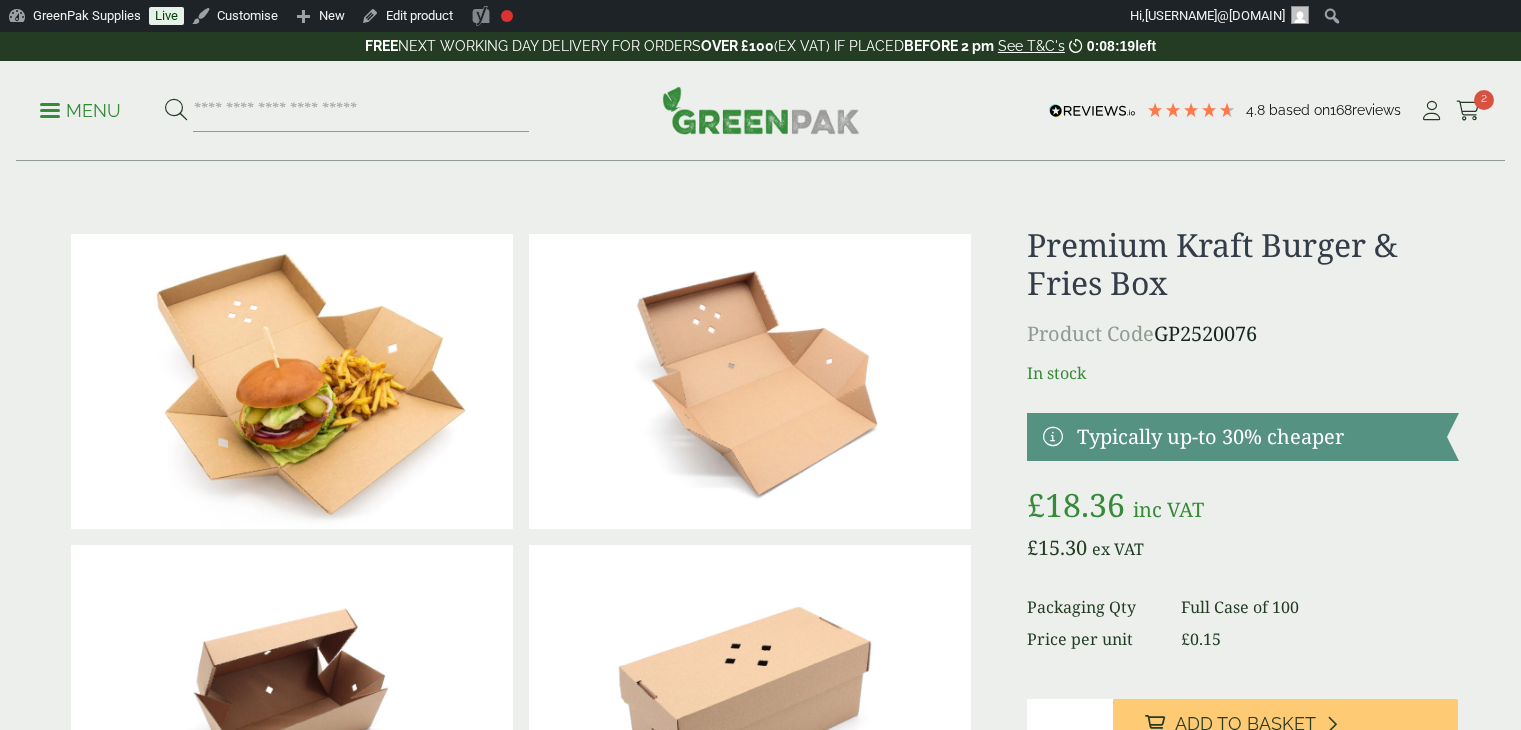 scroll, scrollTop: 0, scrollLeft: 0, axis: both 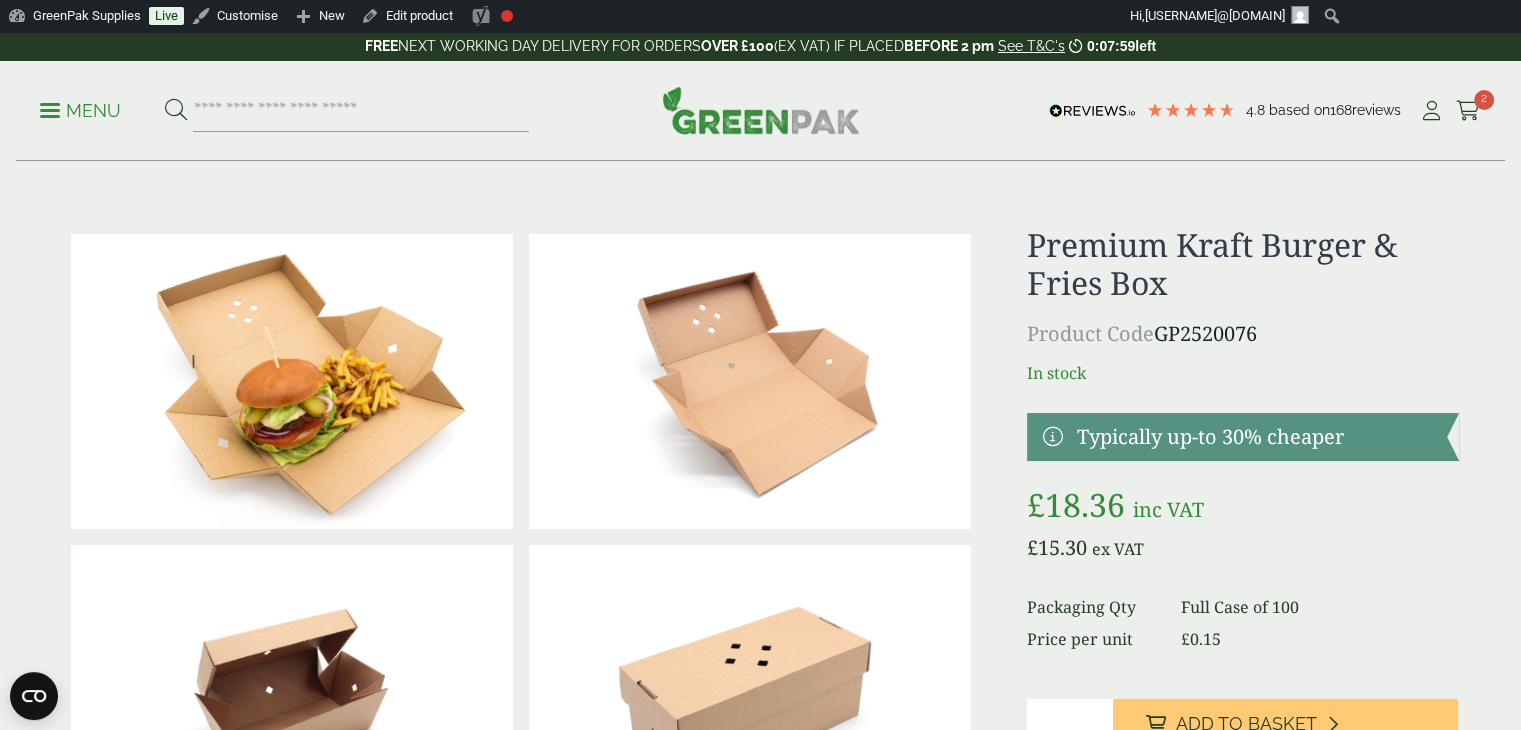 click on "Menu
4.8   Based on  168  reviews My Account" at bounding box center (760, 111) 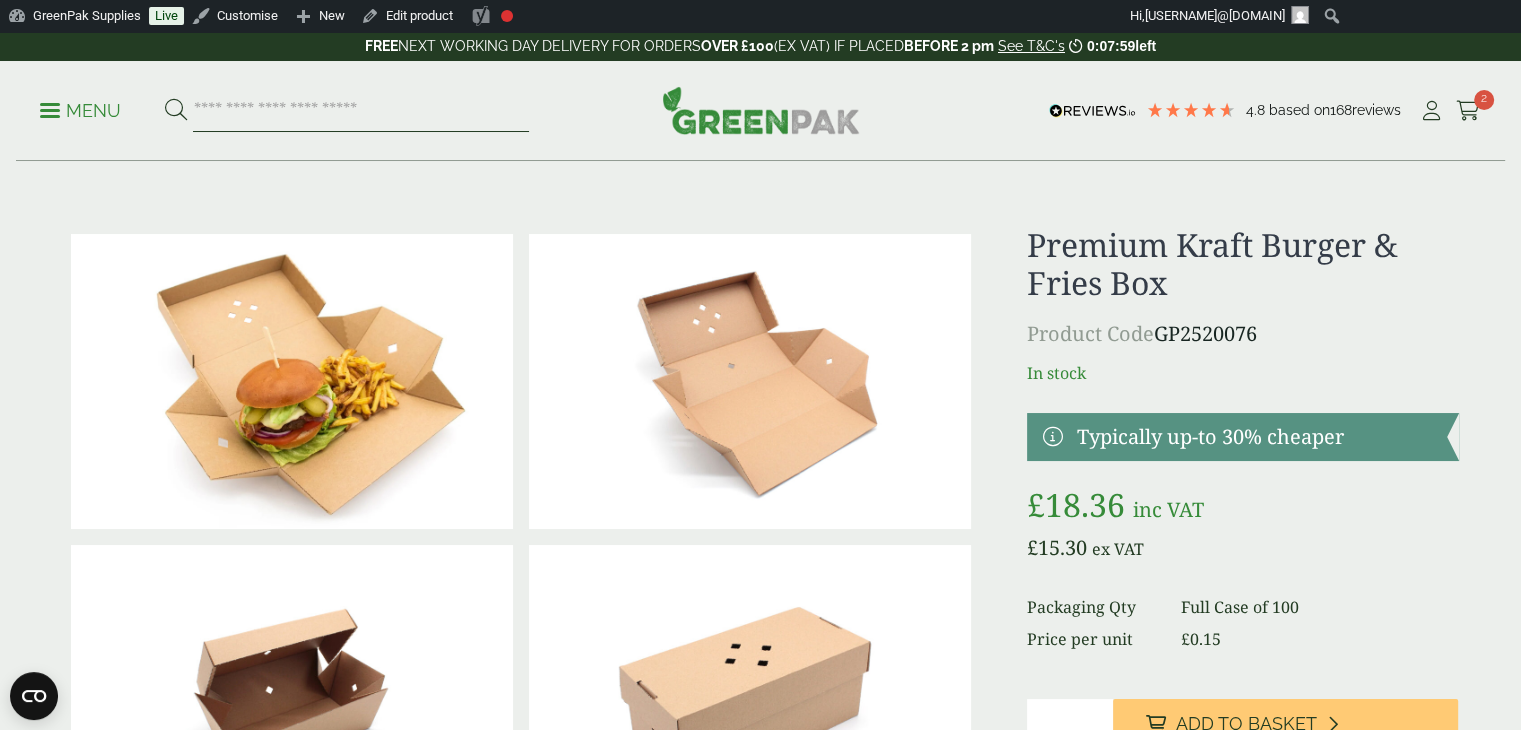 click at bounding box center [361, 111] 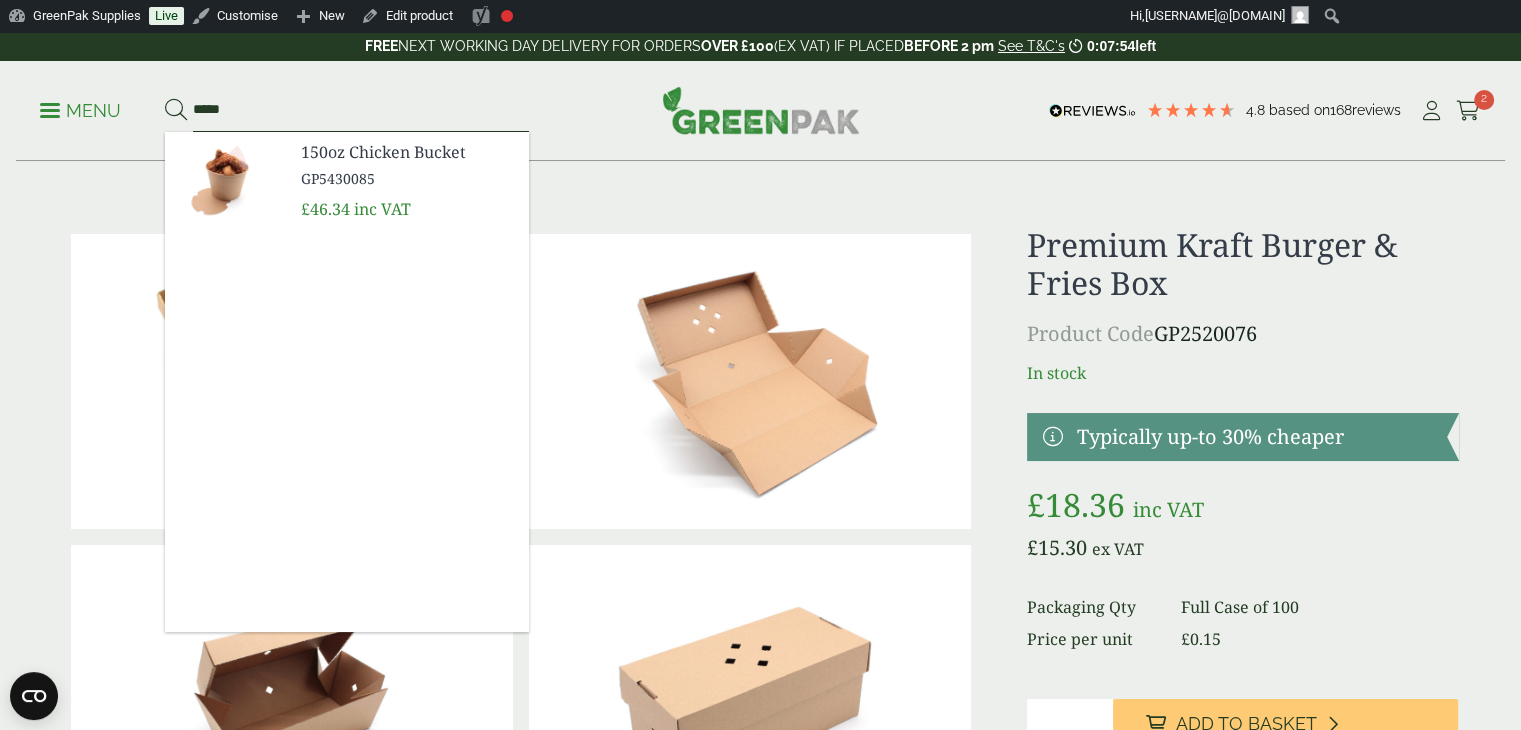 type on "*****" 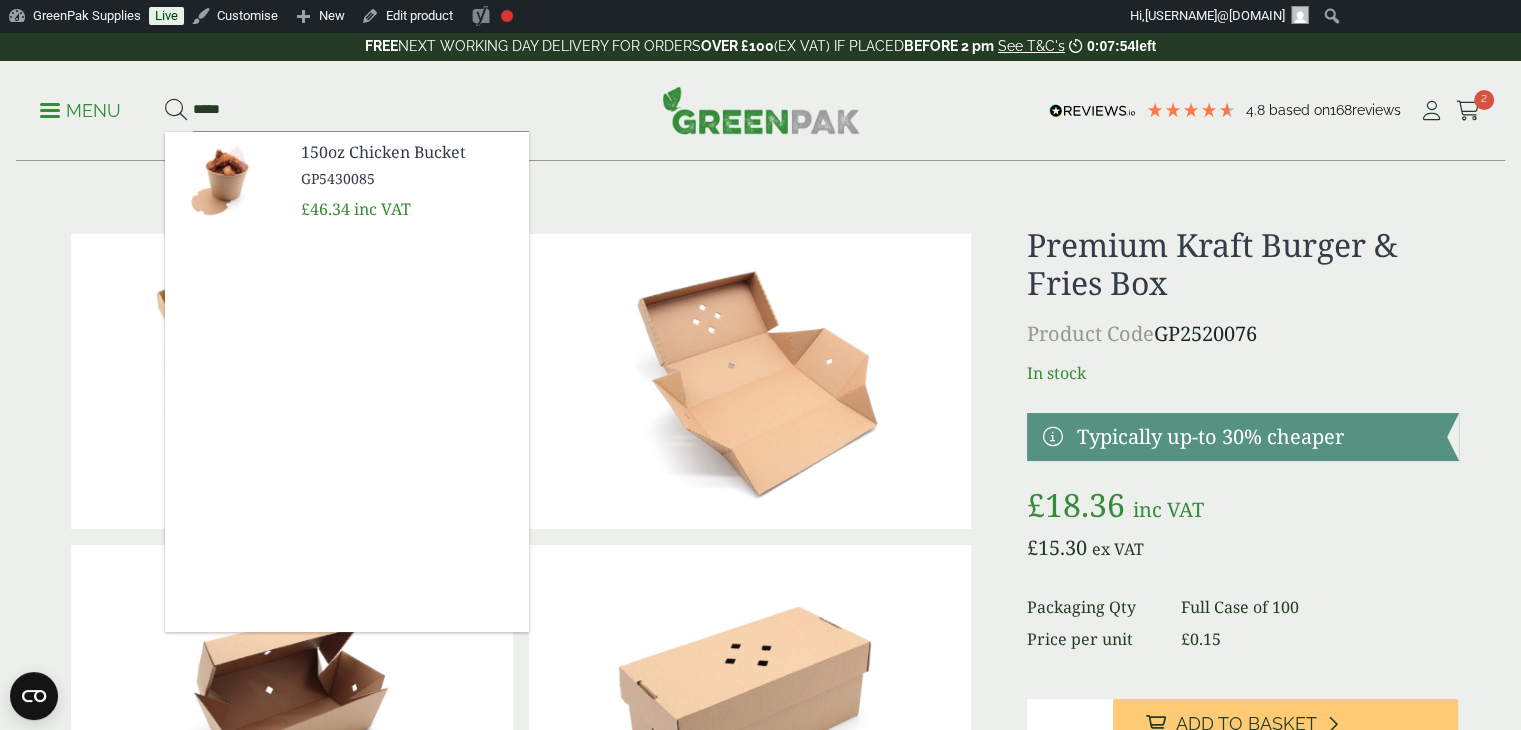 click on "GP5430085" at bounding box center (407, 178) 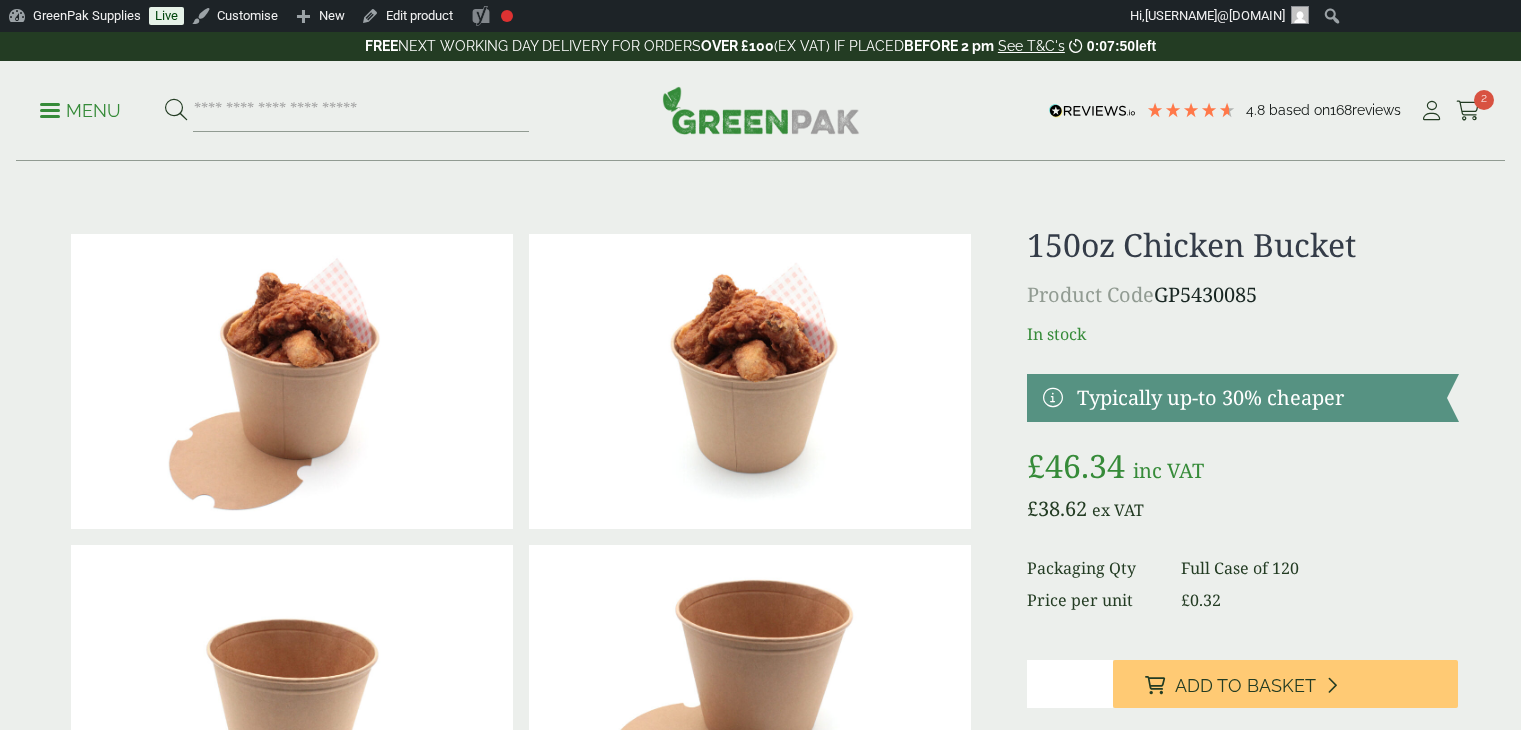 scroll, scrollTop: 0, scrollLeft: 0, axis: both 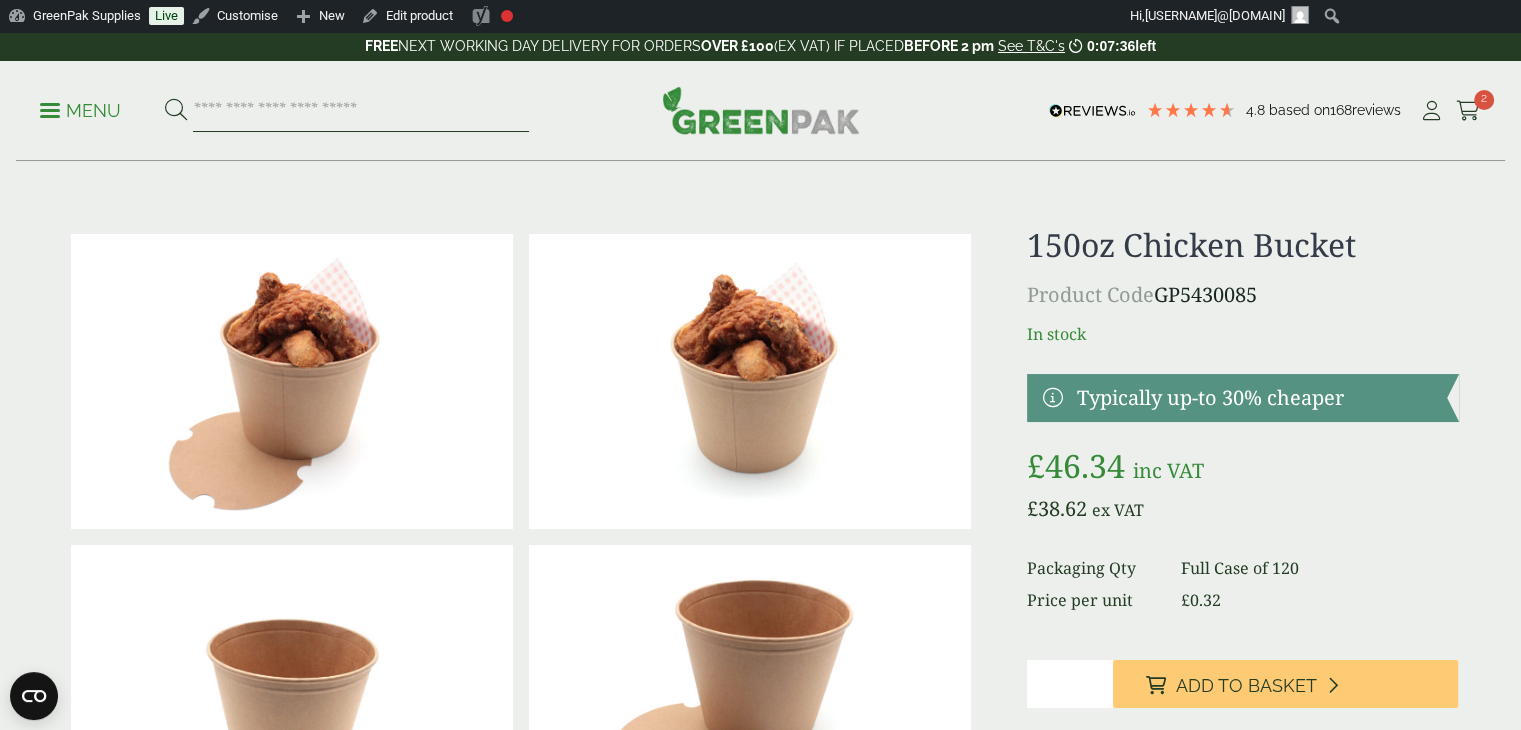 click at bounding box center [361, 111] 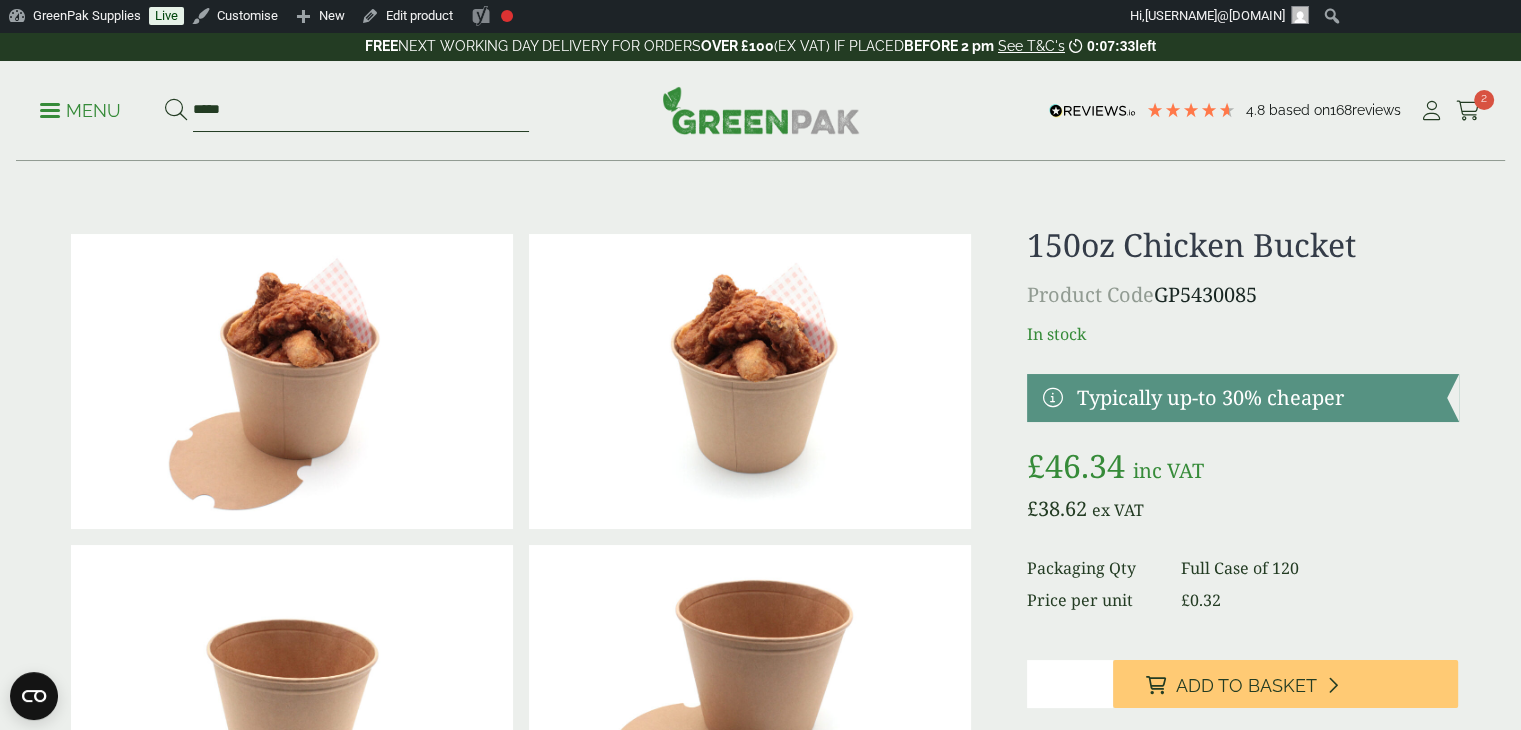 type on "*****" 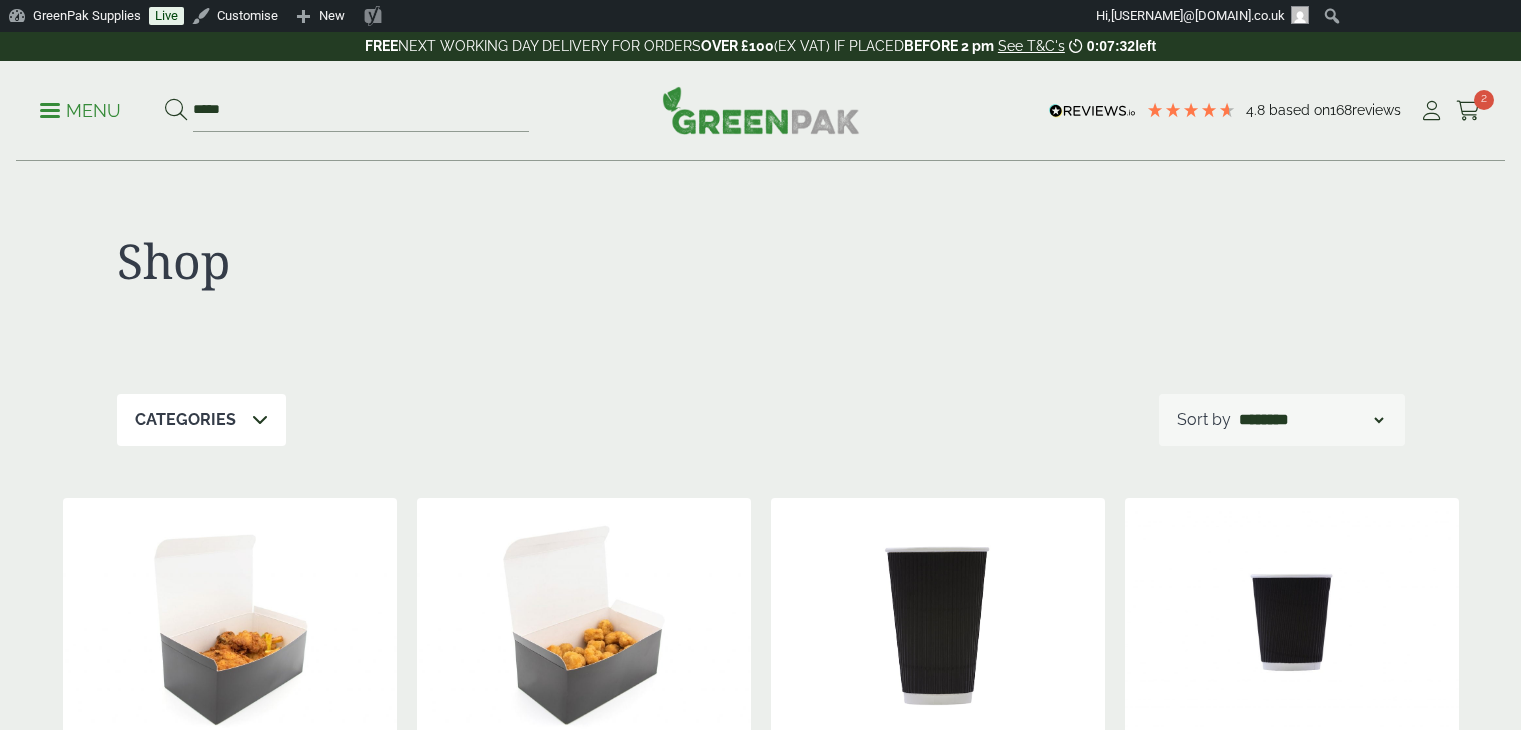 scroll, scrollTop: 0, scrollLeft: 0, axis: both 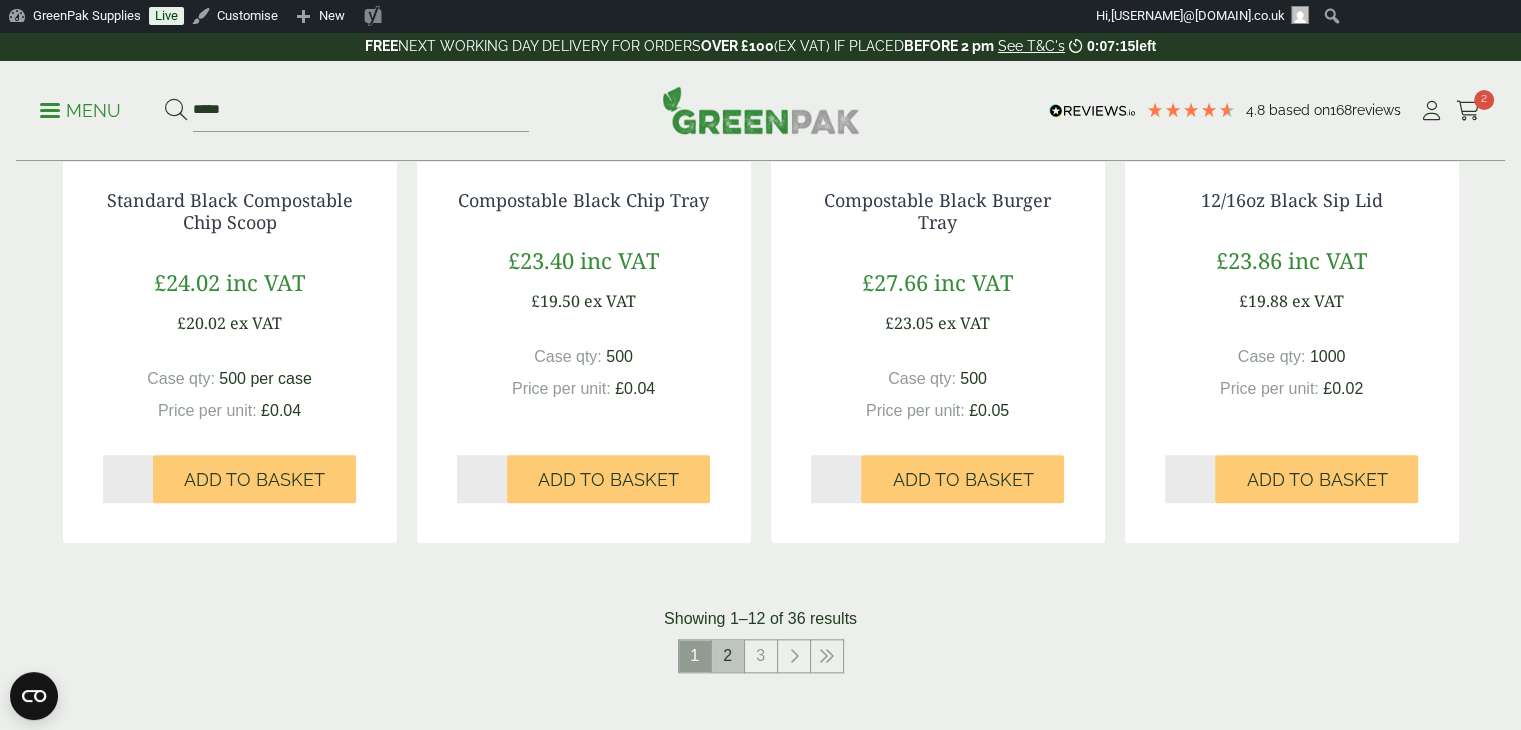 click on "2" at bounding box center [728, 656] 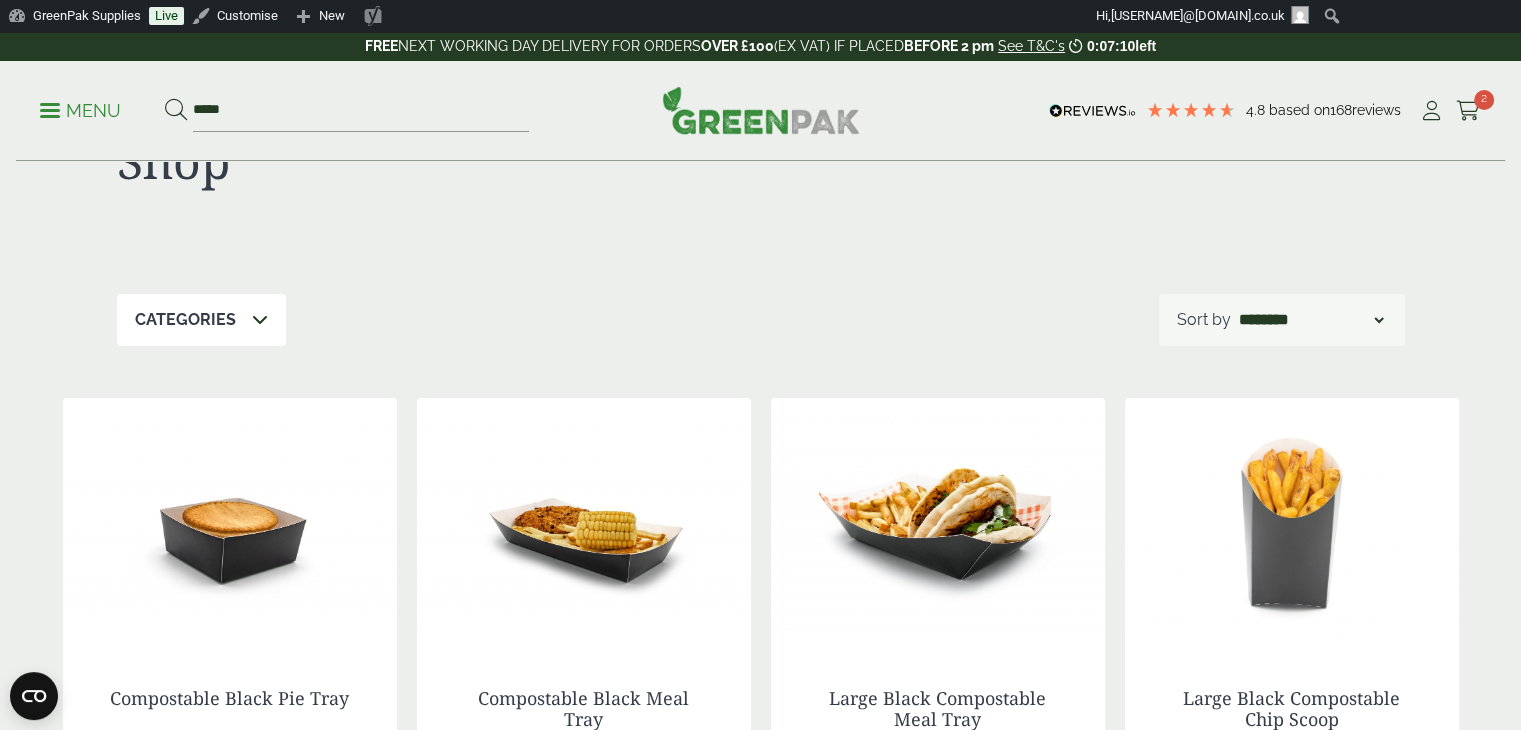 scroll, scrollTop: 0, scrollLeft: 0, axis: both 